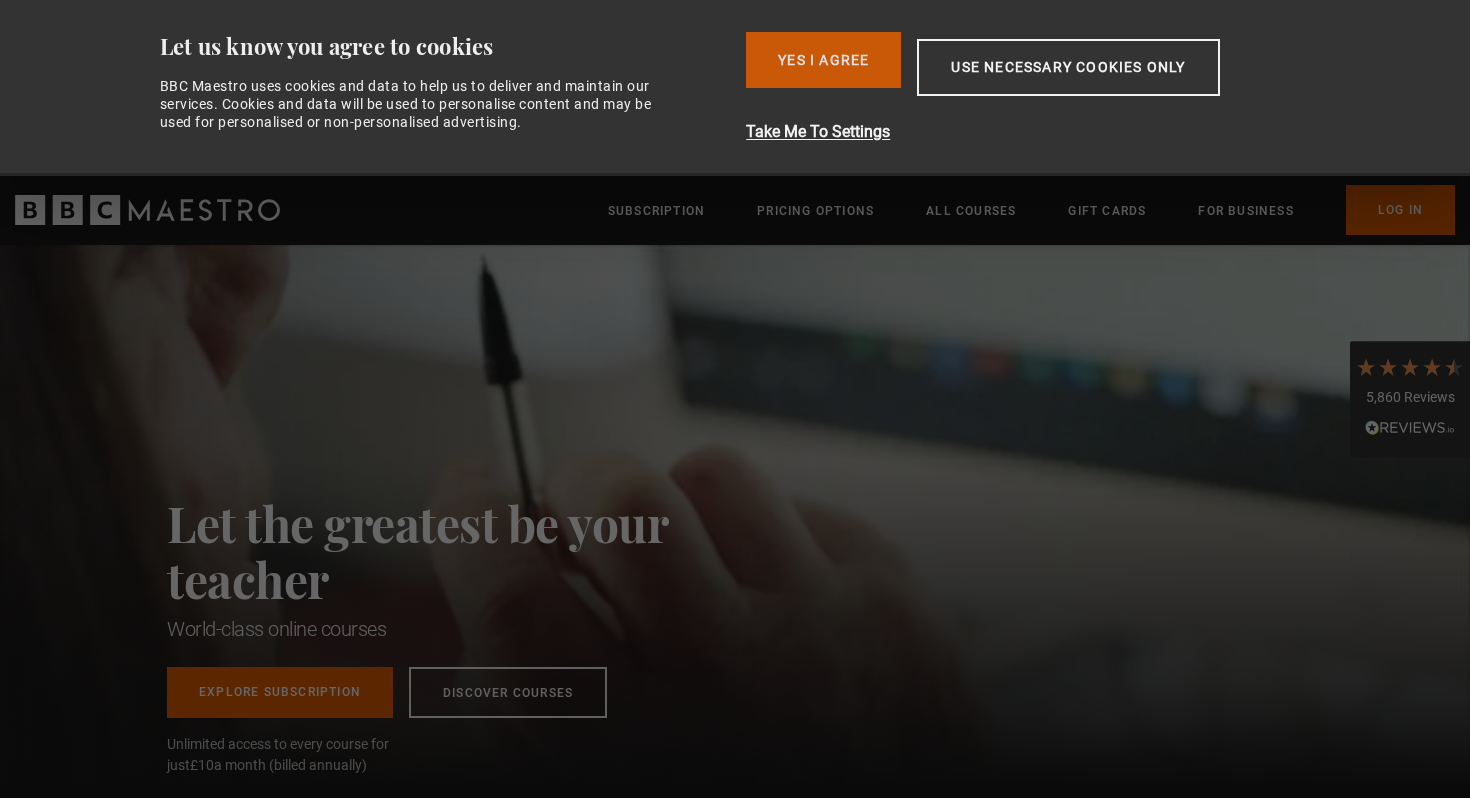 scroll, scrollTop: 0, scrollLeft: 0, axis: both 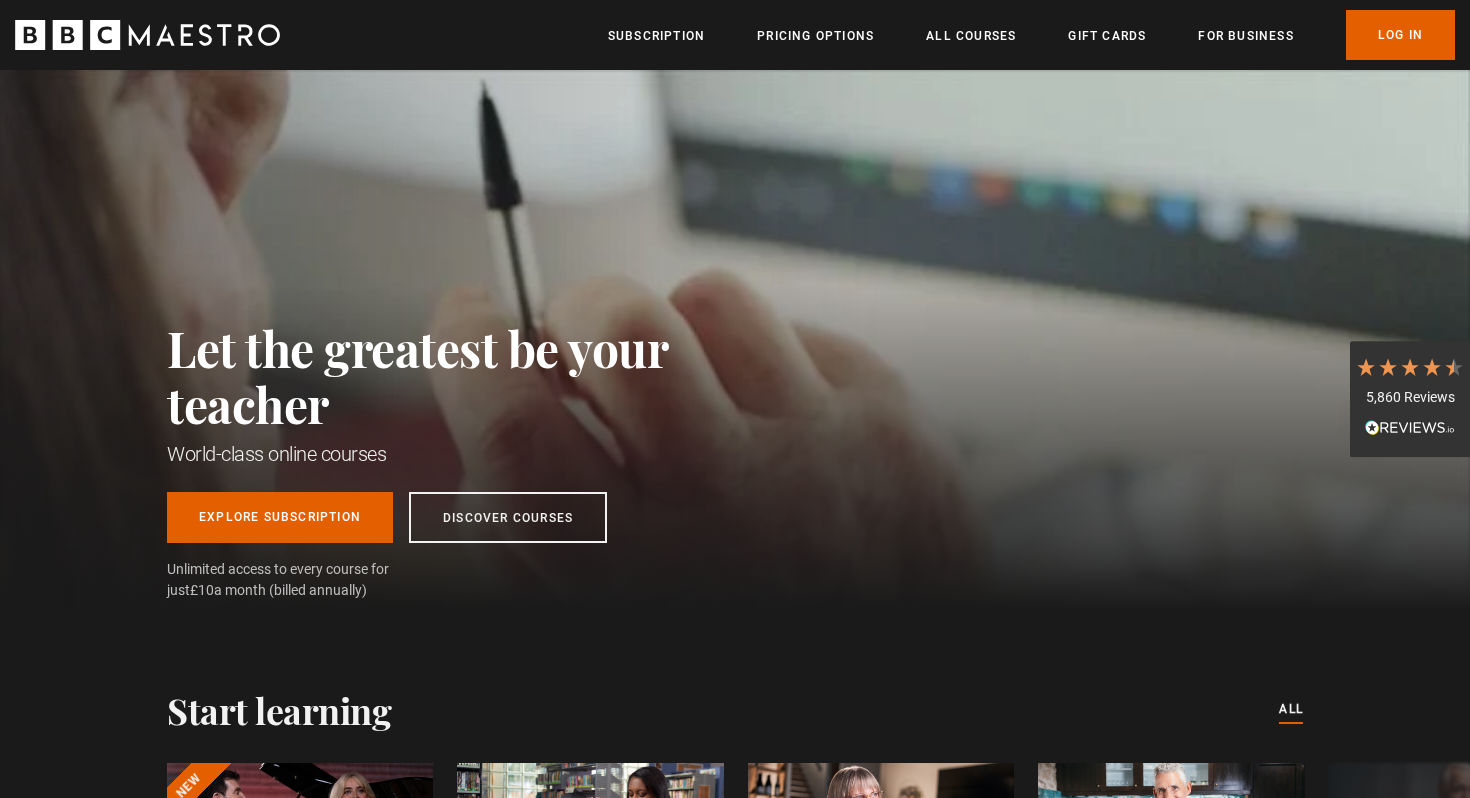 click on "Menu
Close
Subscription
Pricing Options
All Courses
Gift Cards
For business
Already have an account?
Log In" at bounding box center [735, 35] 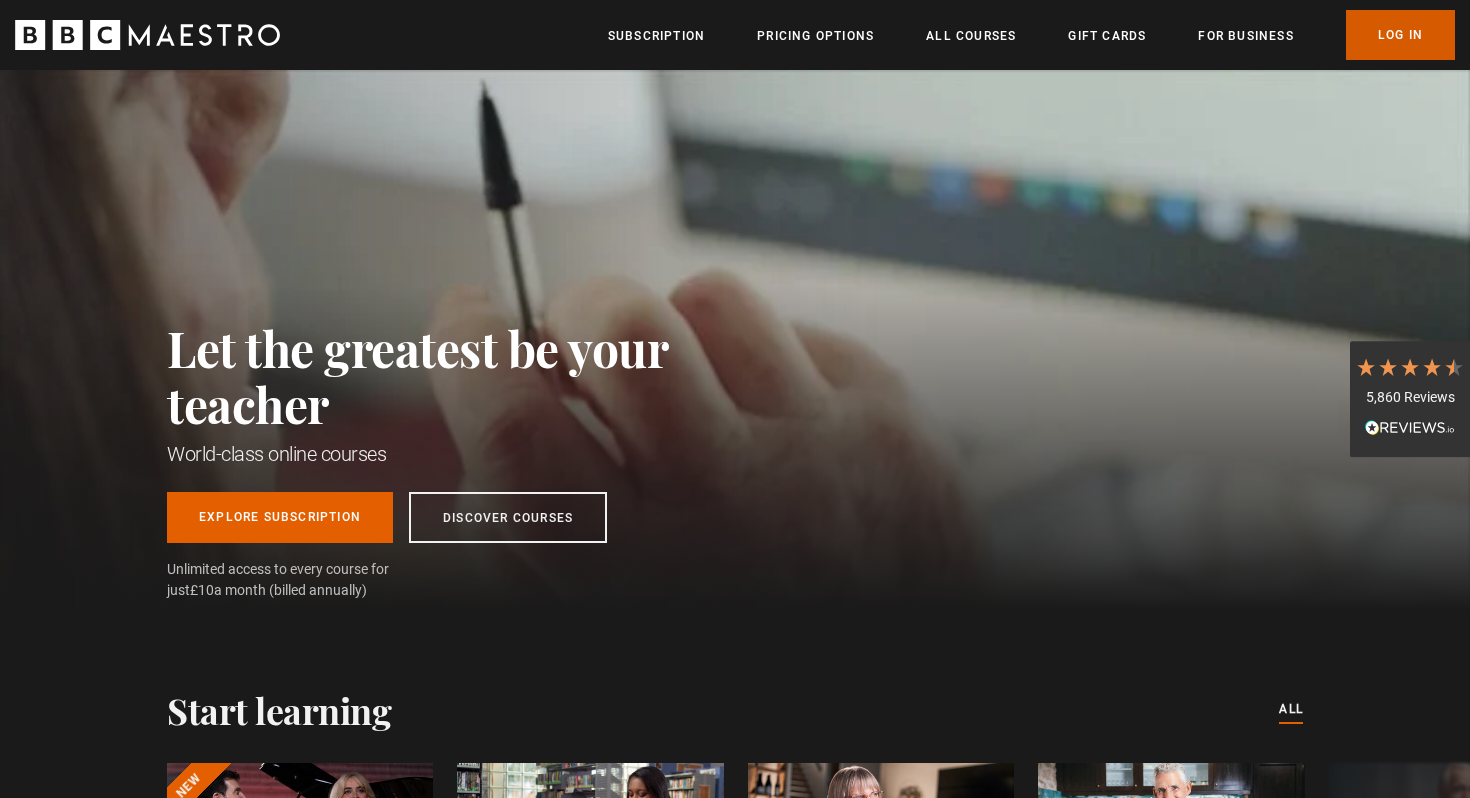 click on "Log In" at bounding box center [1400, 35] 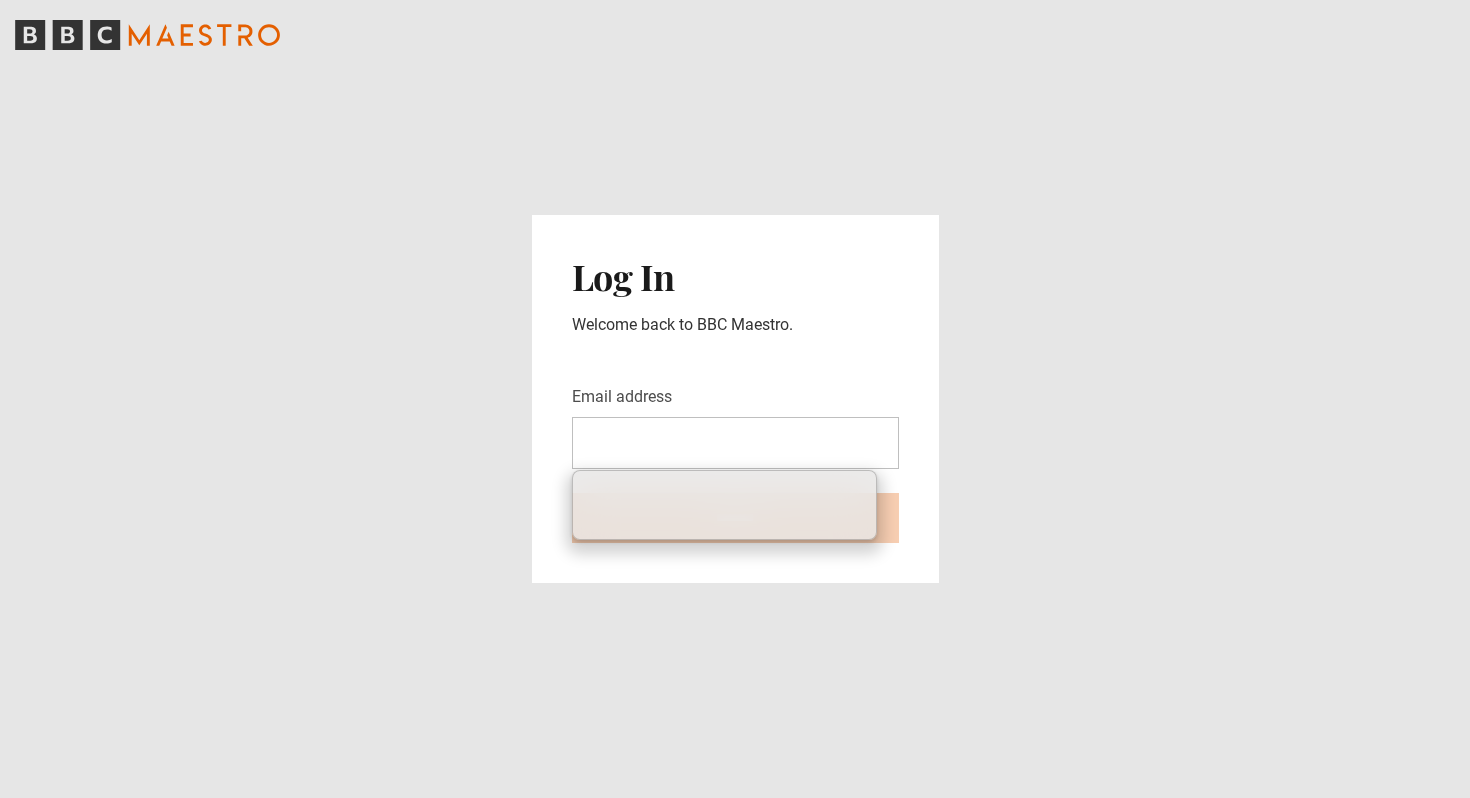 scroll, scrollTop: 0, scrollLeft: 0, axis: both 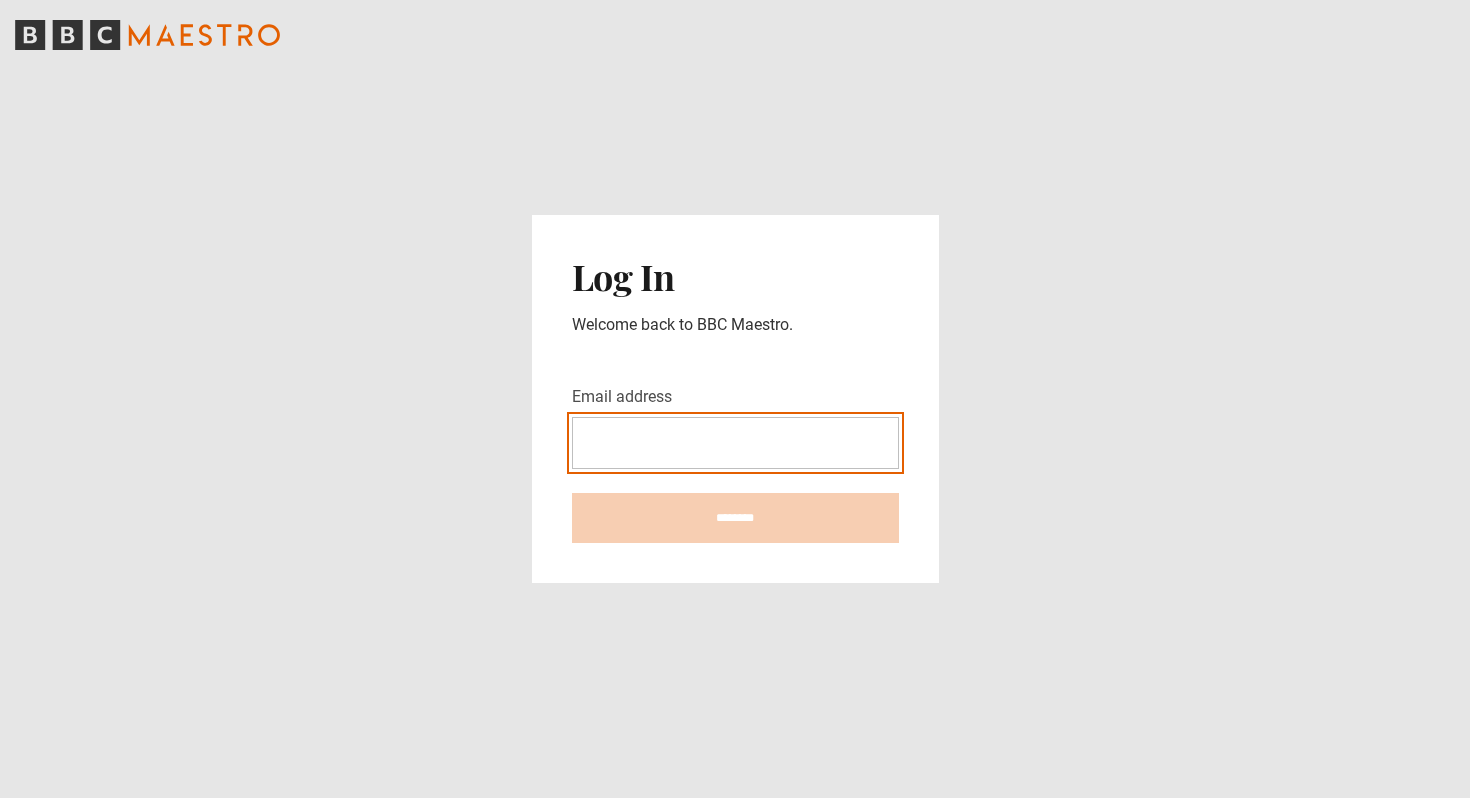 type on "**********" 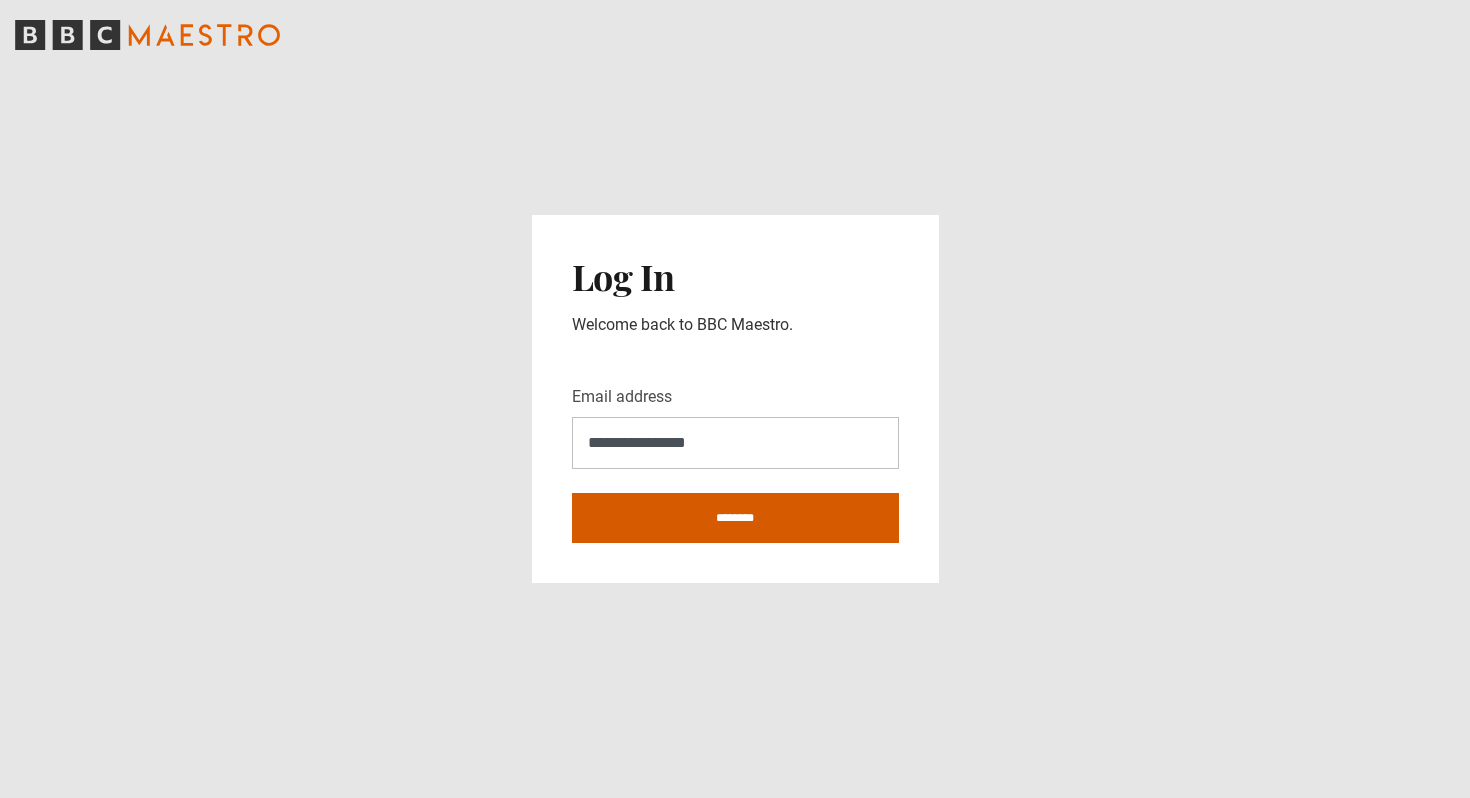 click on "********" at bounding box center (735, 518) 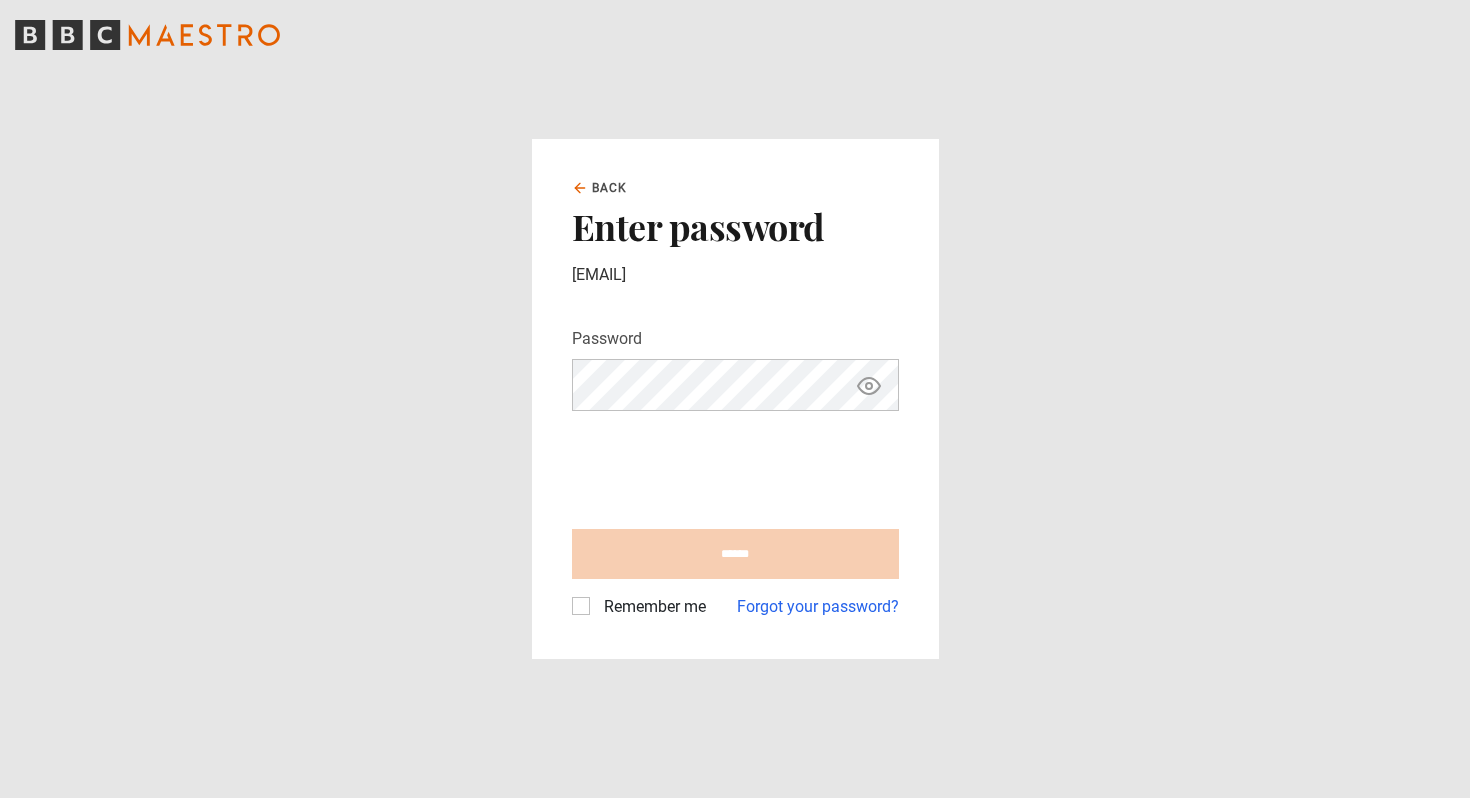 scroll, scrollTop: 0, scrollLeft: 0, axis: both 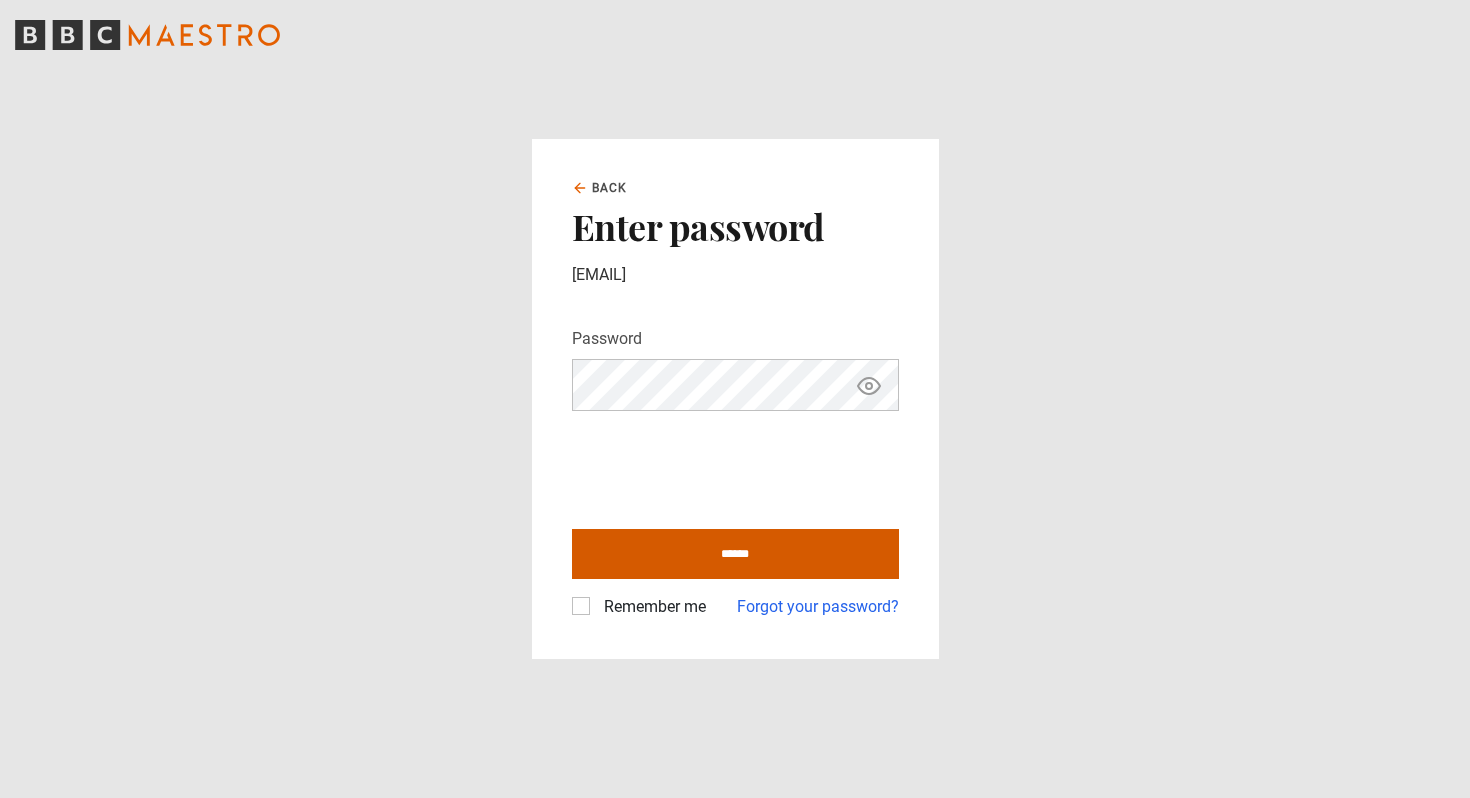 click on "******" at bounding box center [735, 554] 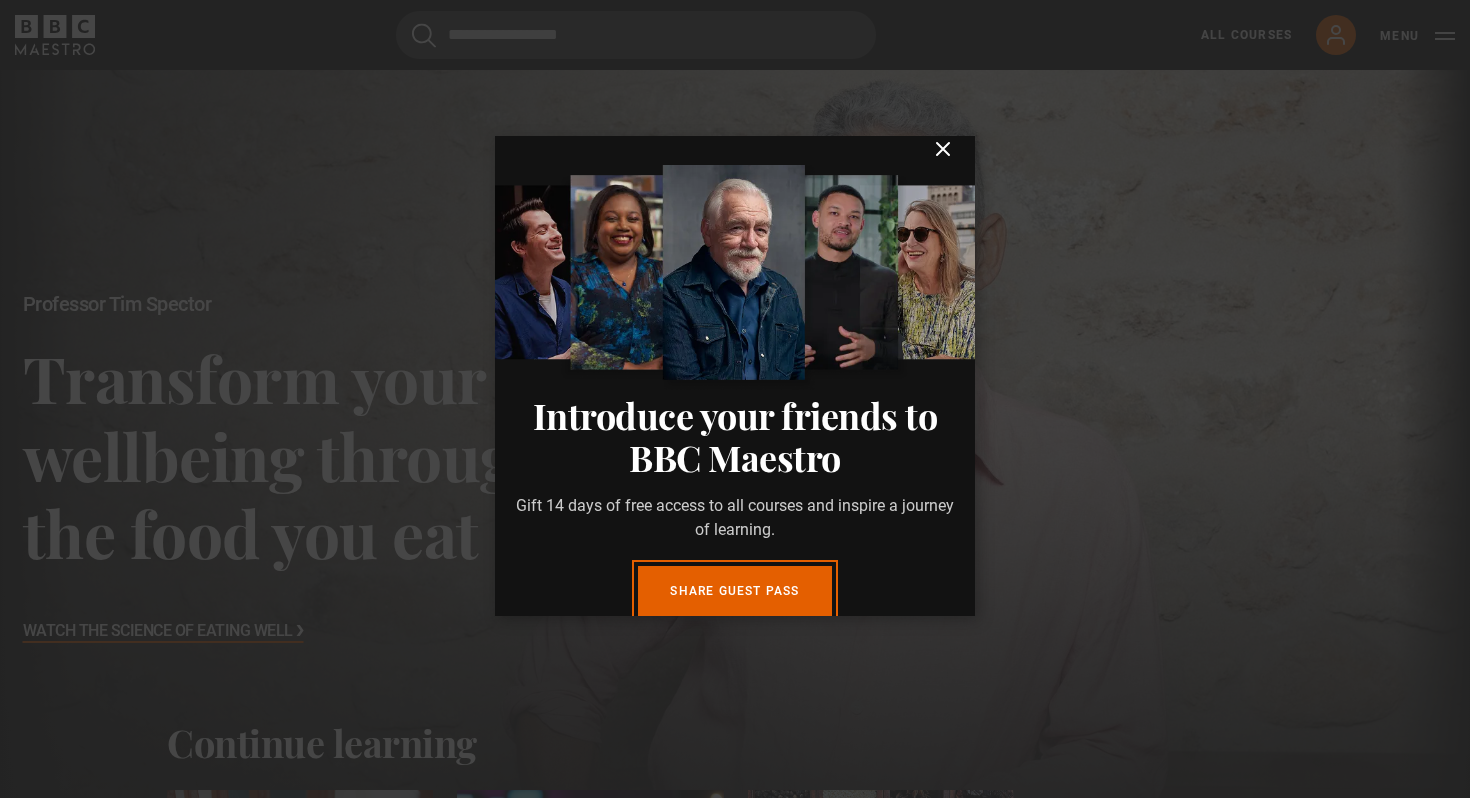 scroll, scrollTop: 0, scrollLeft: 0, axis: both 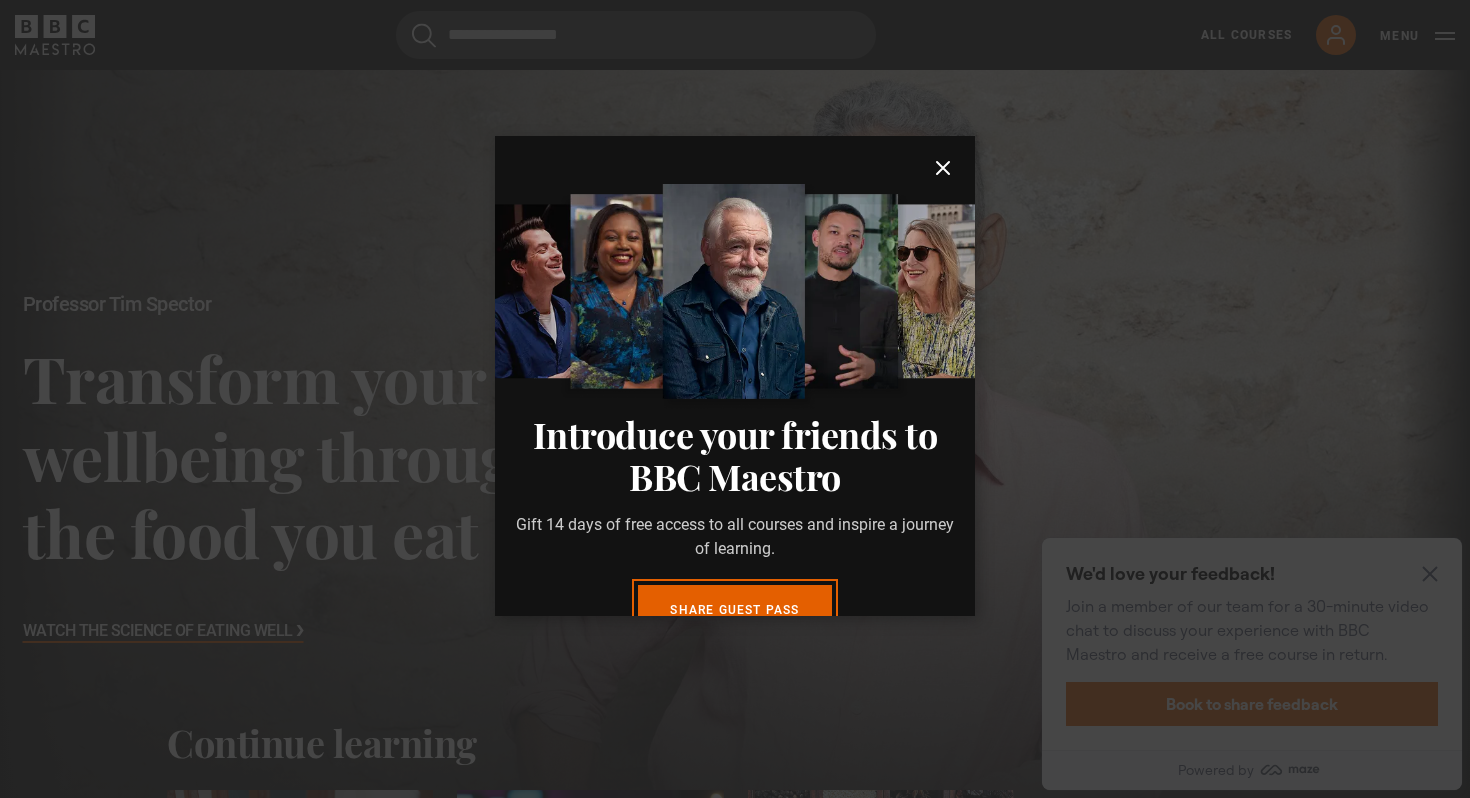 click 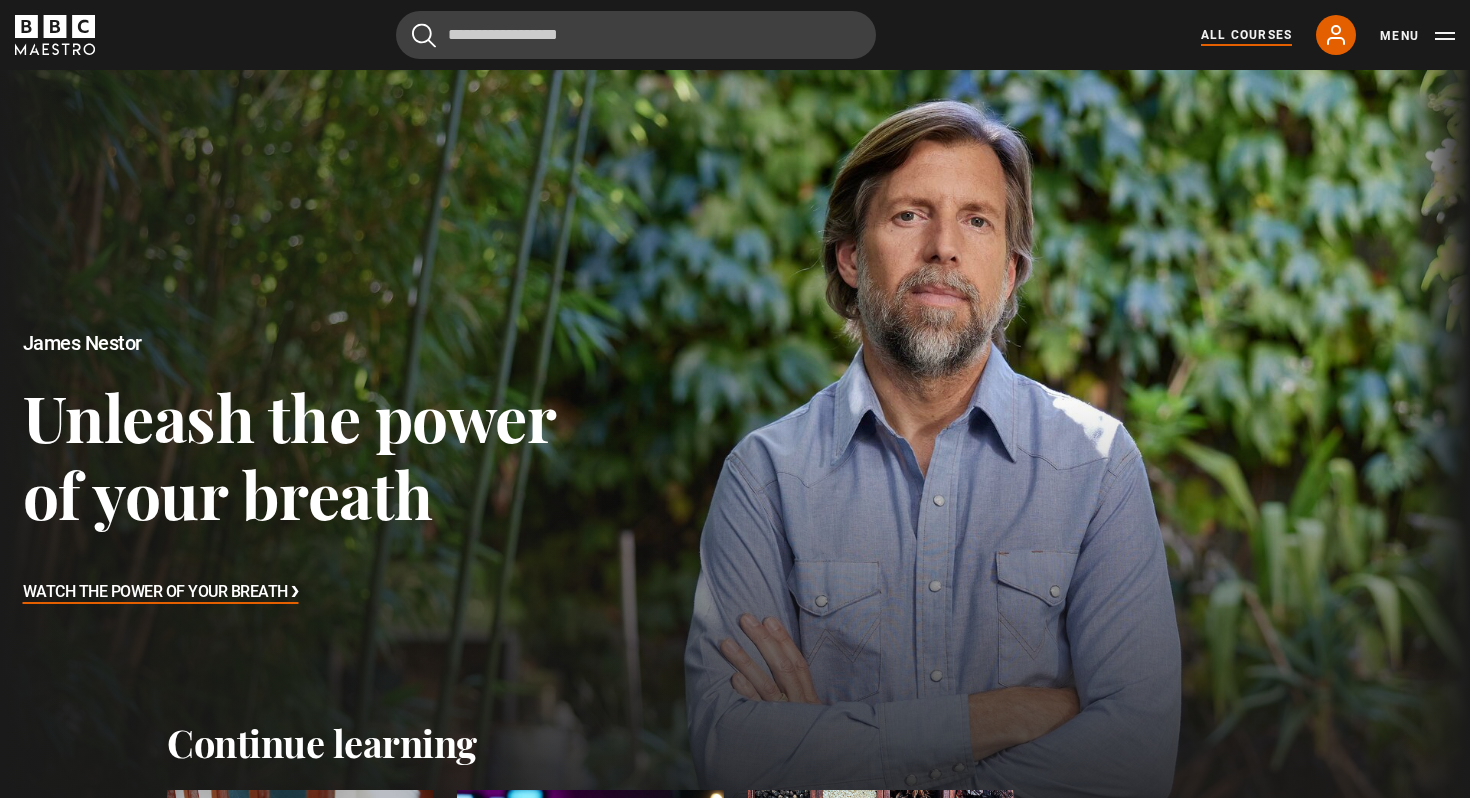 click on "All Courses" at bounding box center [1246, 35] 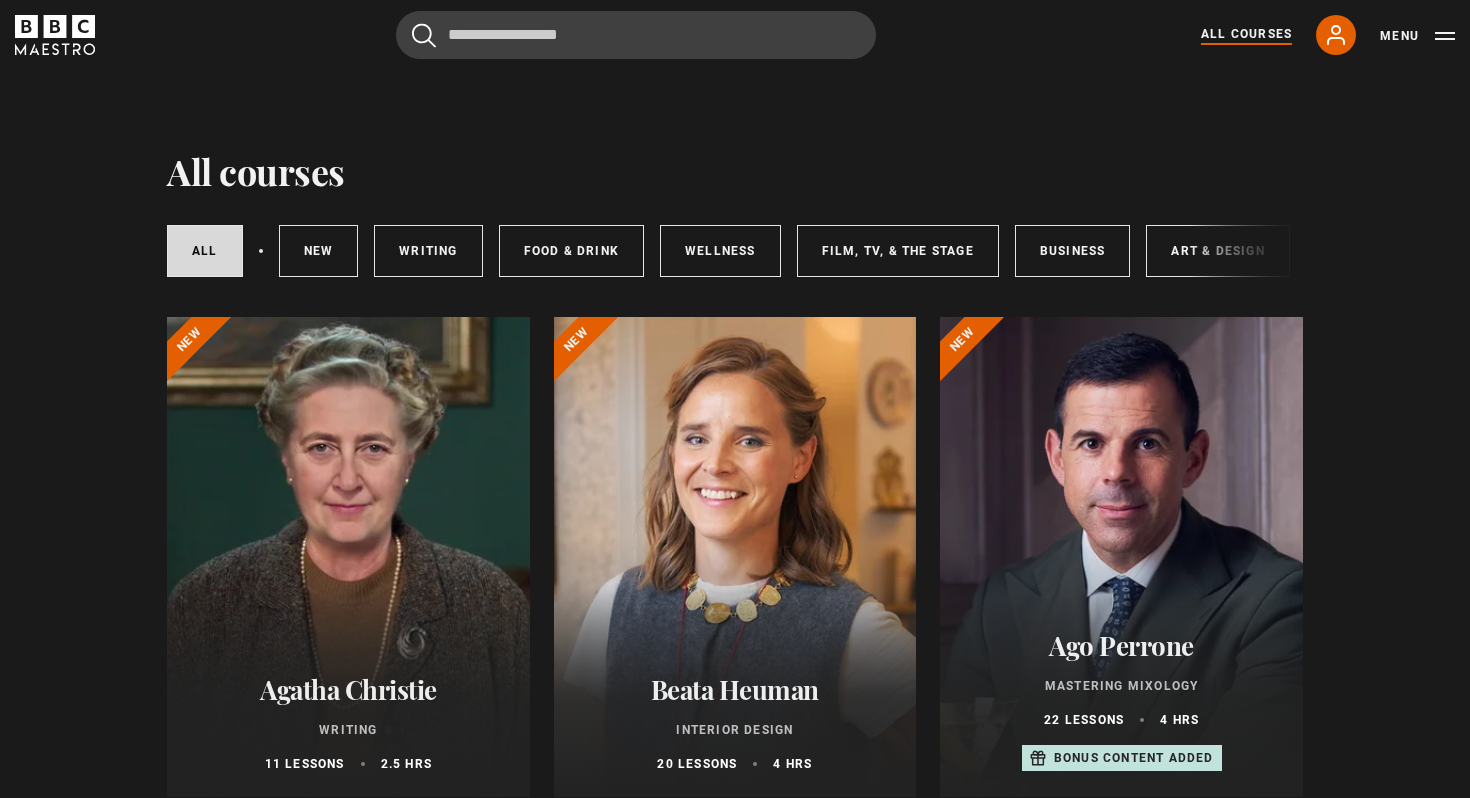 scroll, scrollTop: 0, scrollLeft: 0, axis: both 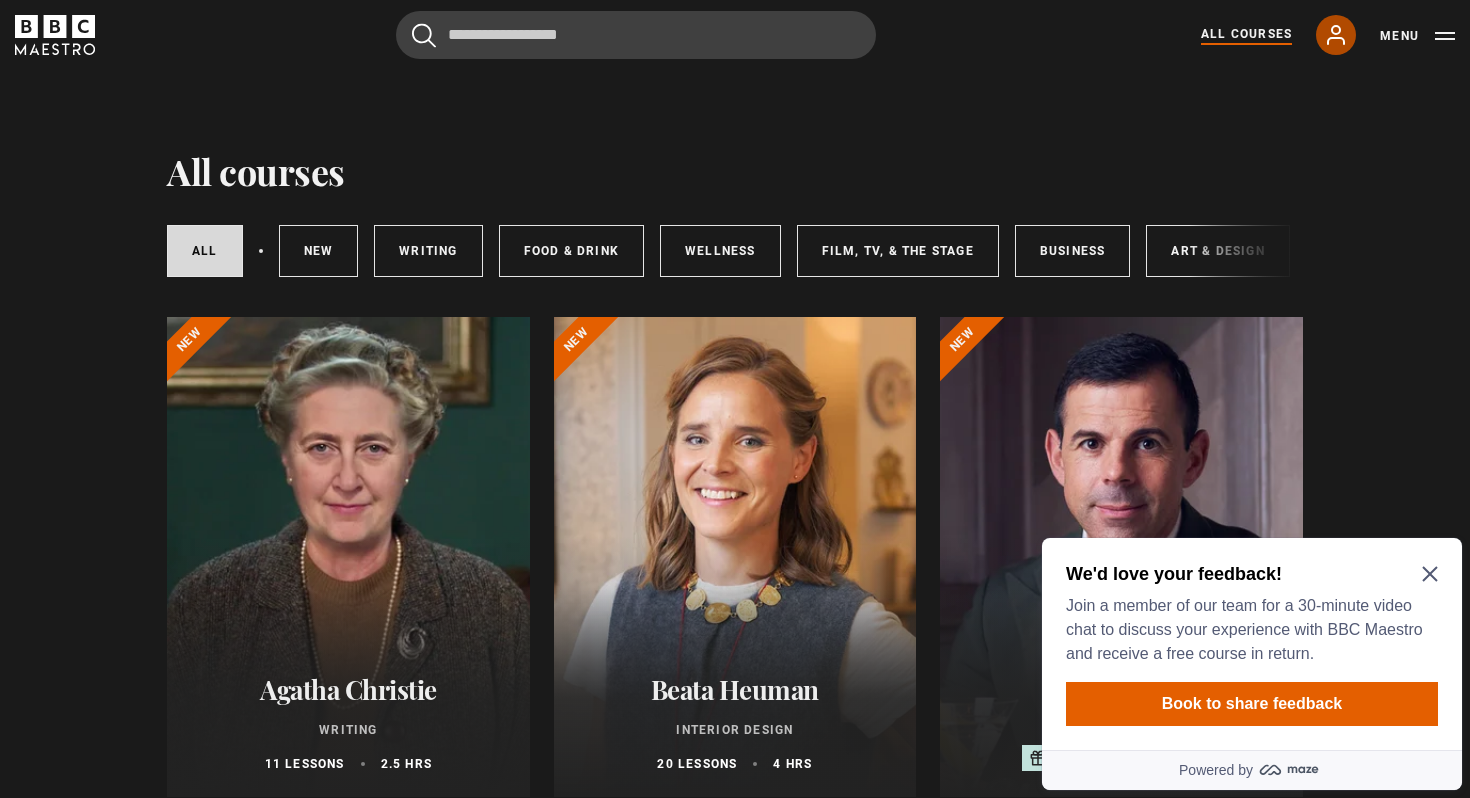 click 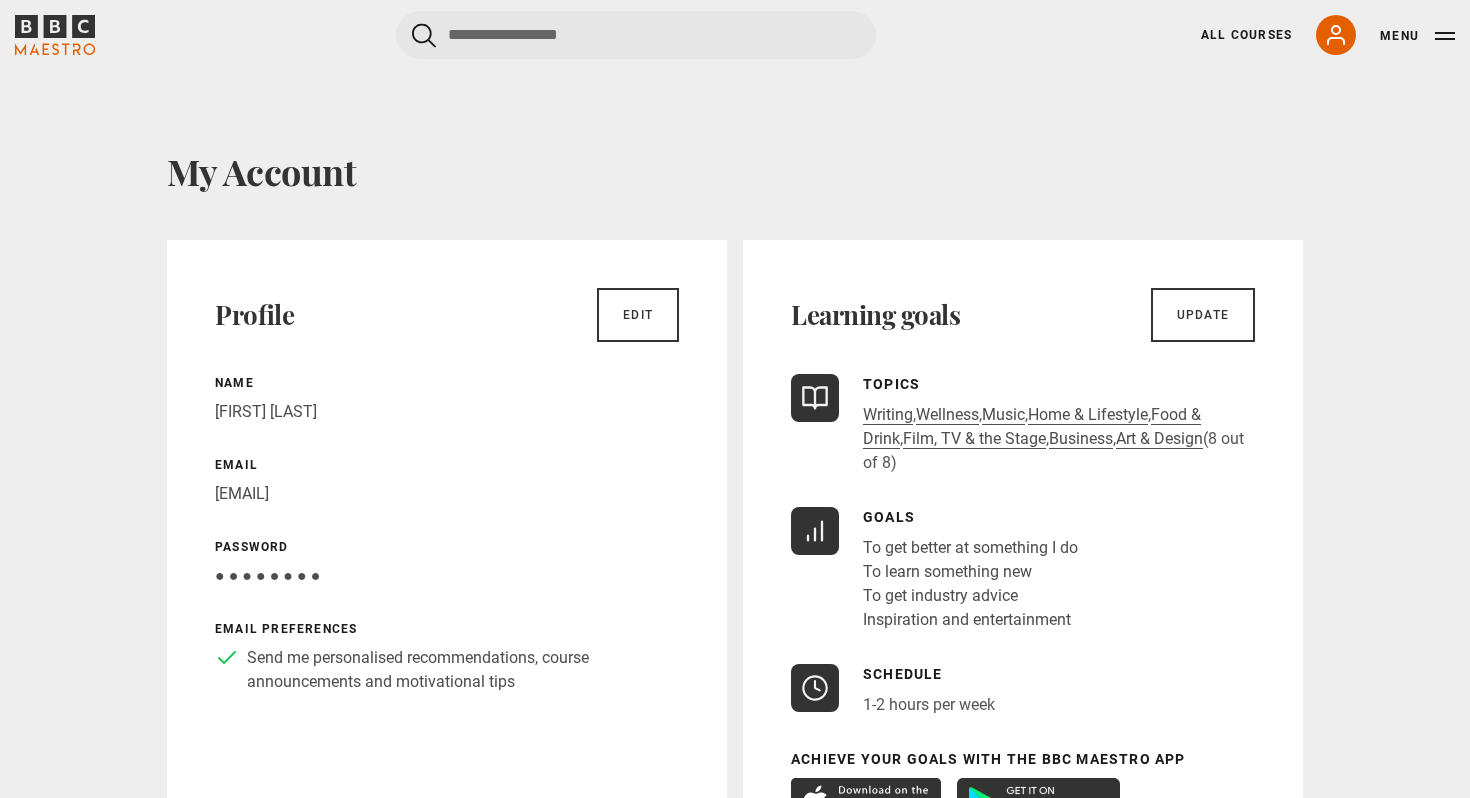 scroll, scrollTop: 0, scrollLeft: 0, axis: both 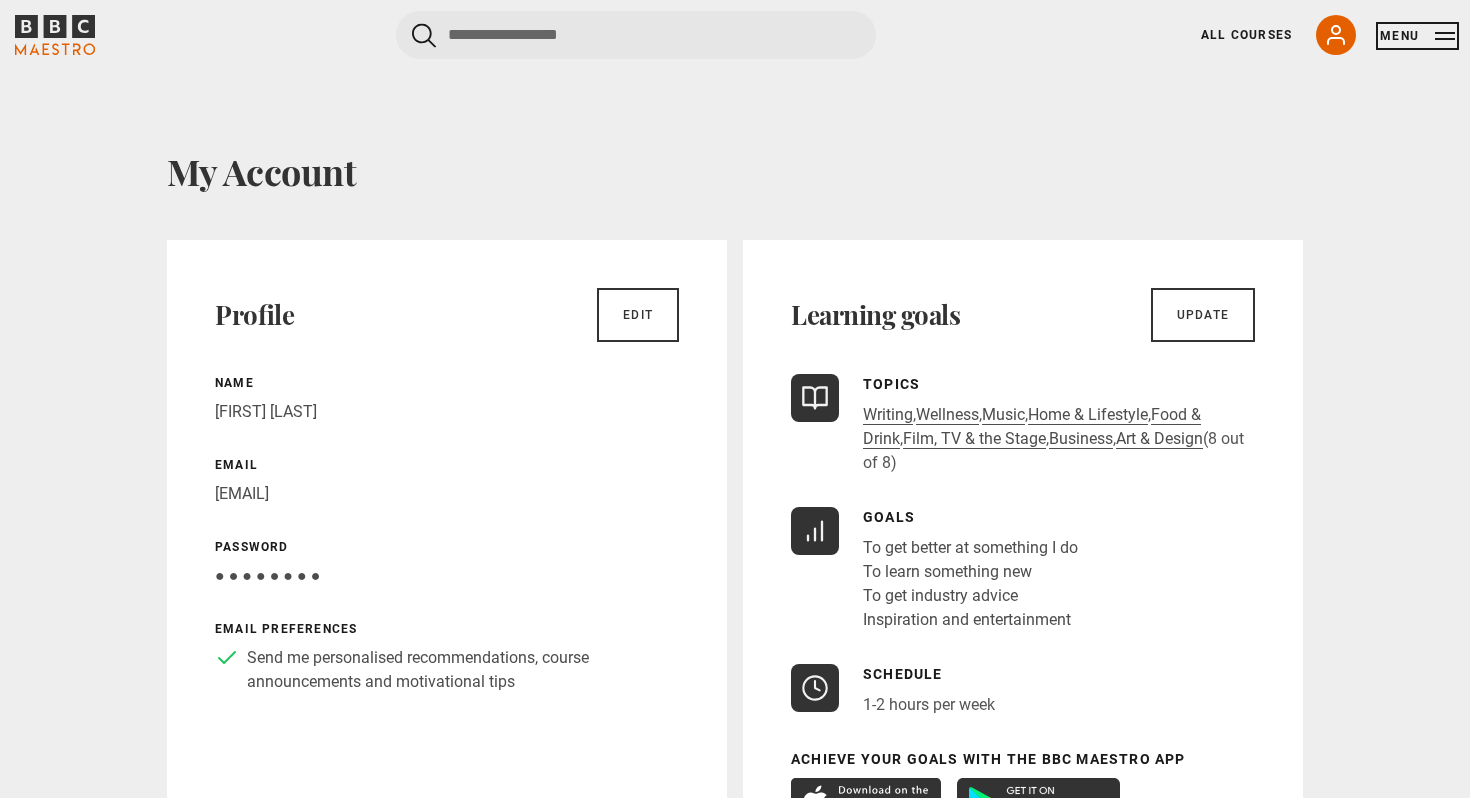 click on "Menu" at bounding box center [1417, 36] 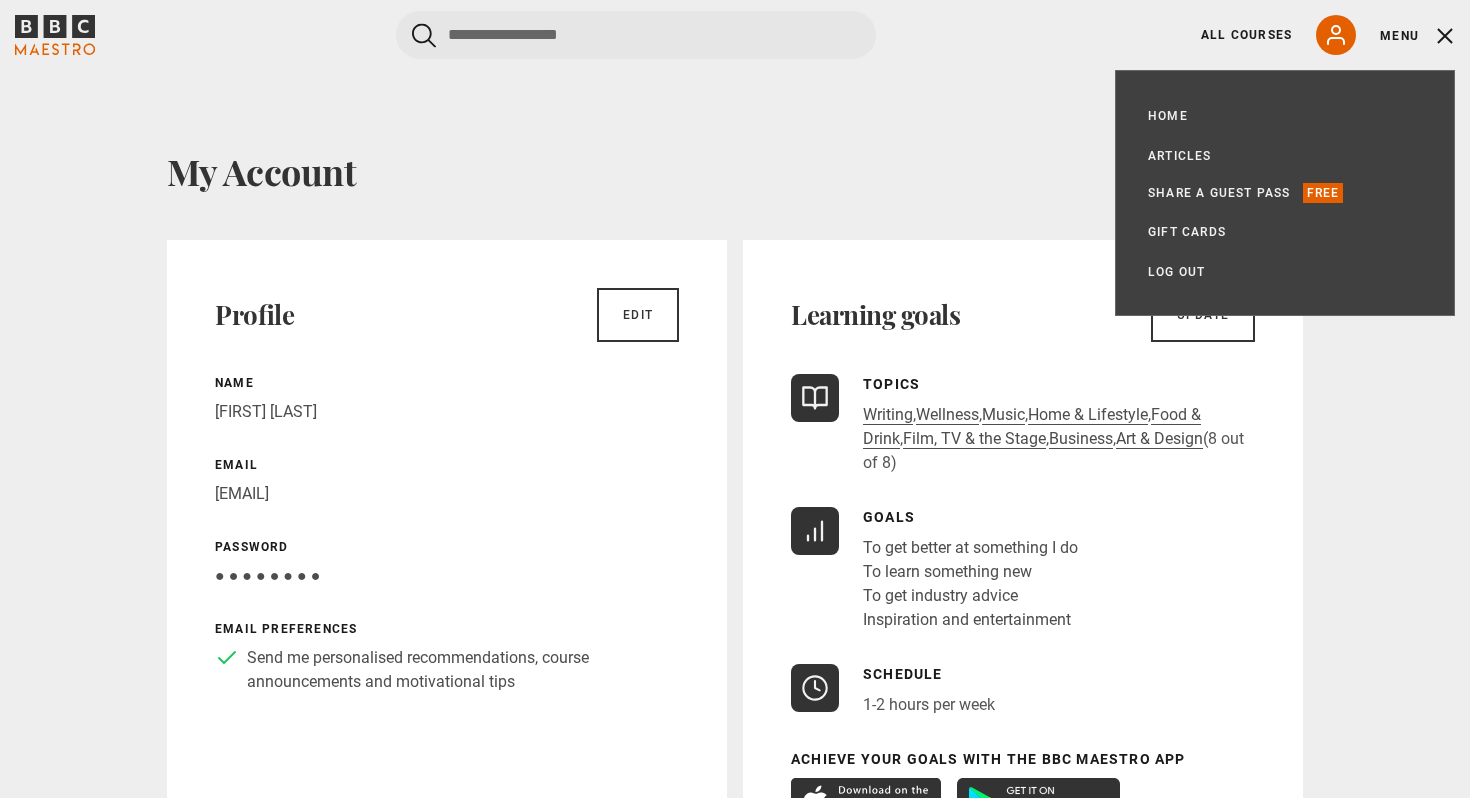click on "All Courses
My Account
Search
Menu" at bounding box center (1316, 35) 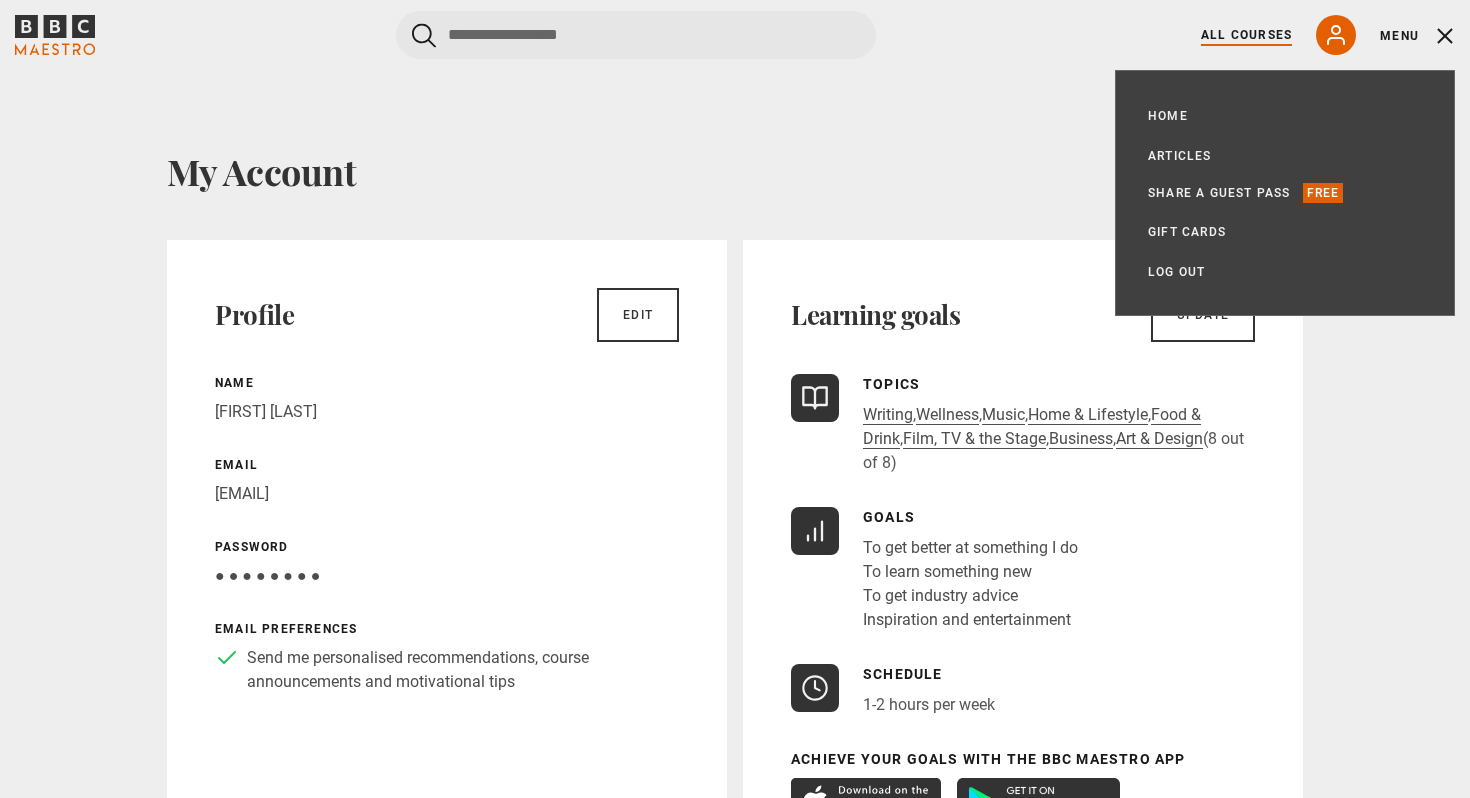 click on "All Courses" at bounding box center (1246, 35) 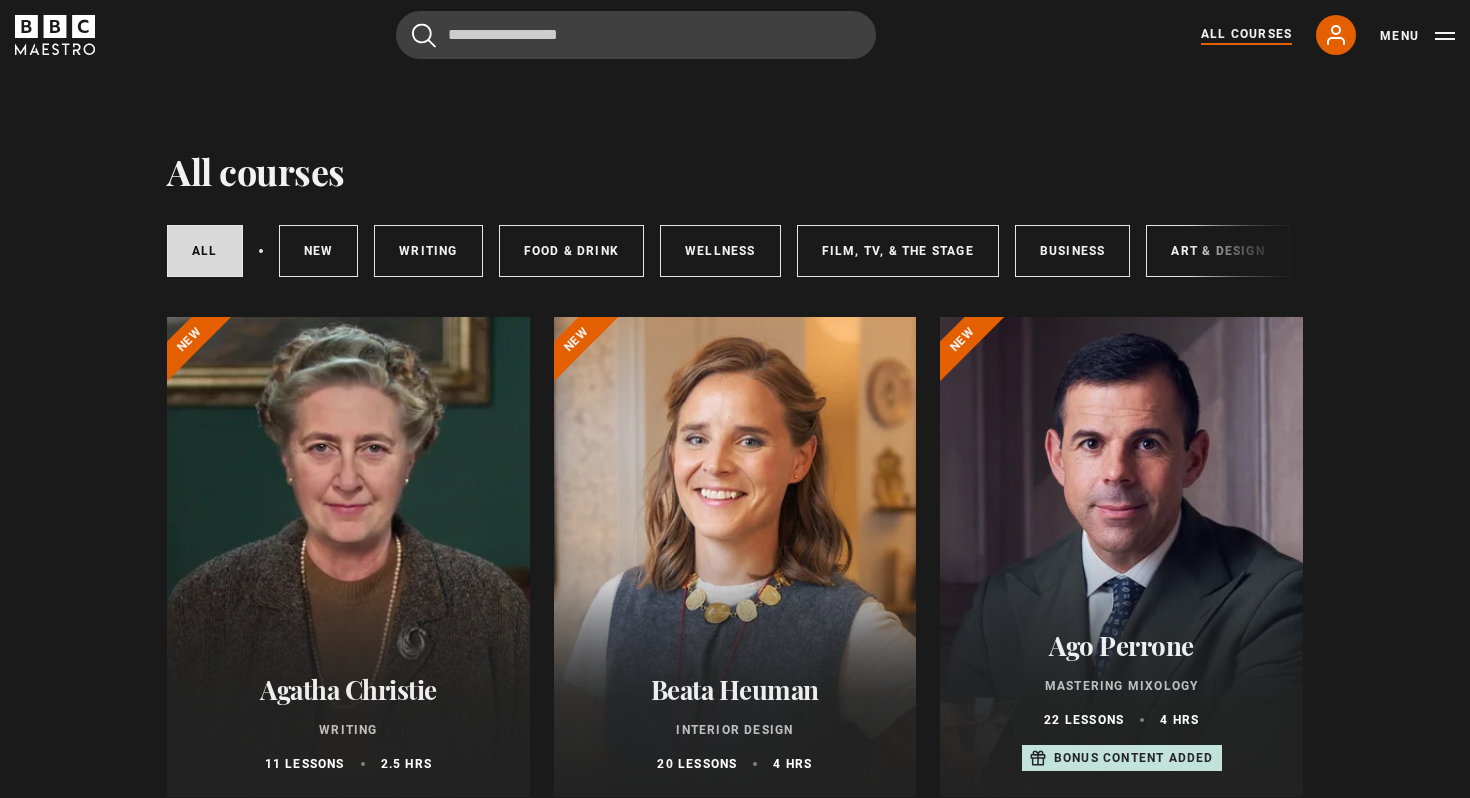 scroll, scrollTop: 0, scrollLeft: 0, axis: both 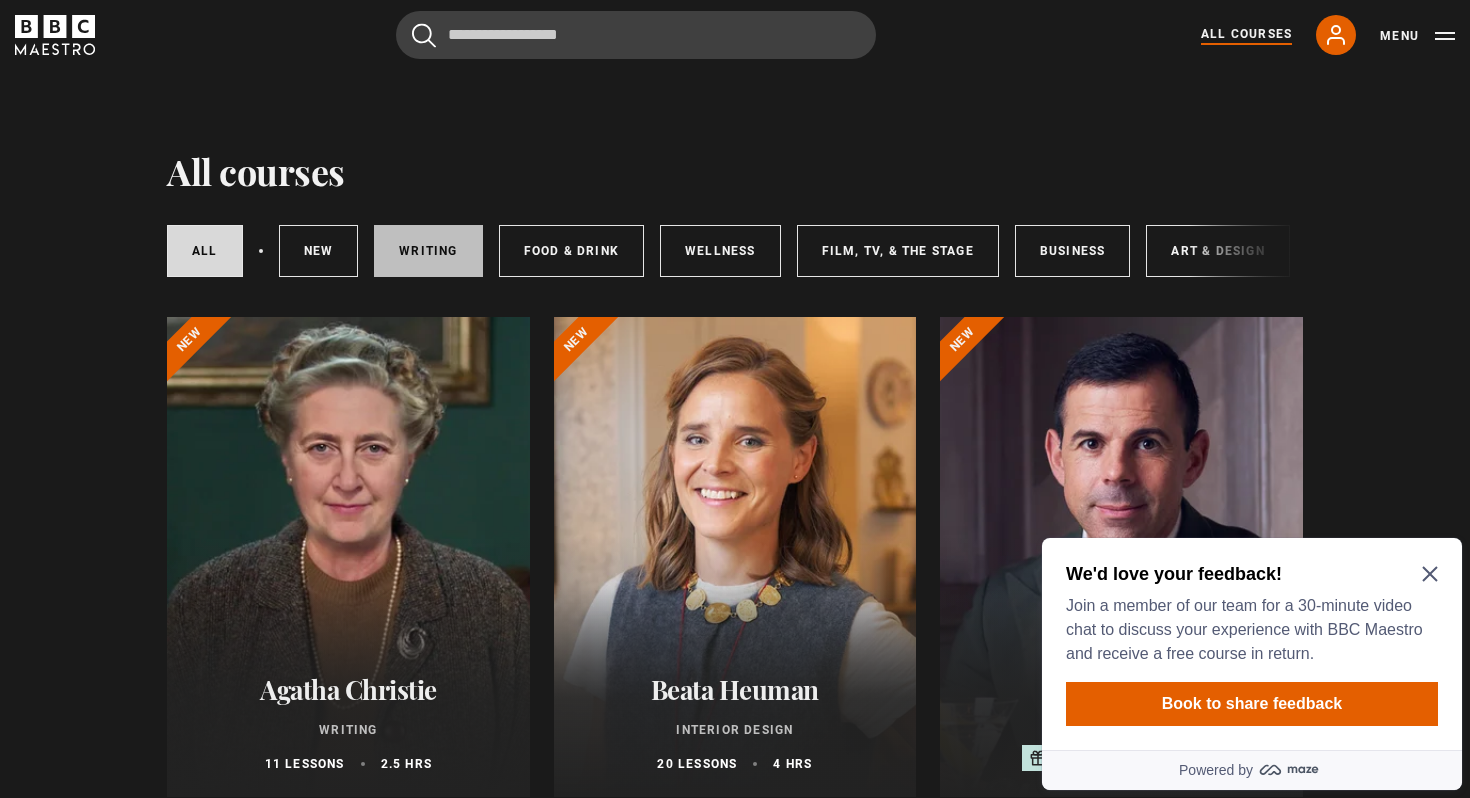 click on "Writing" at bounding box center [428, 251] 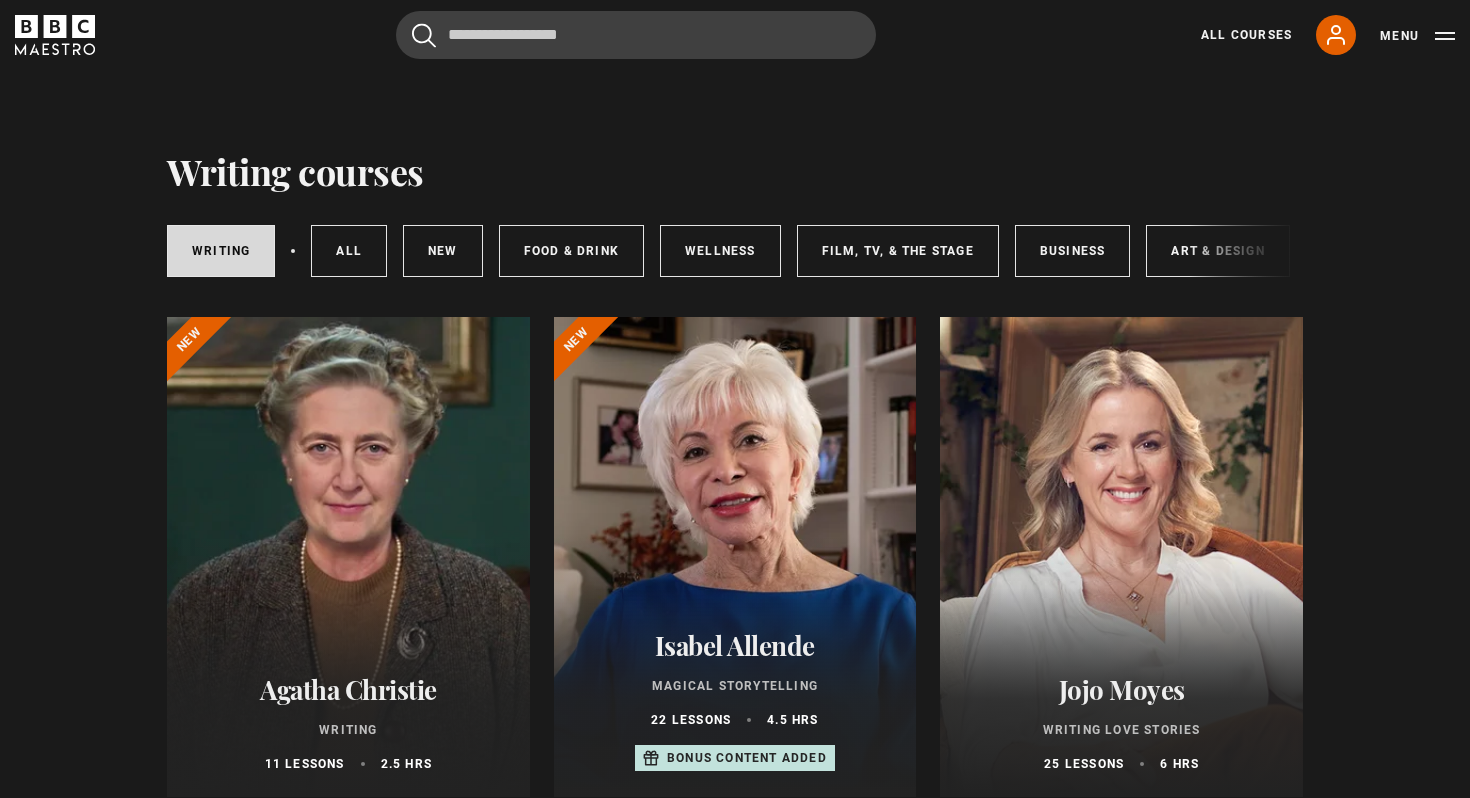 scroll, scrollTop: 0, scrollLeft: 0, axis: both 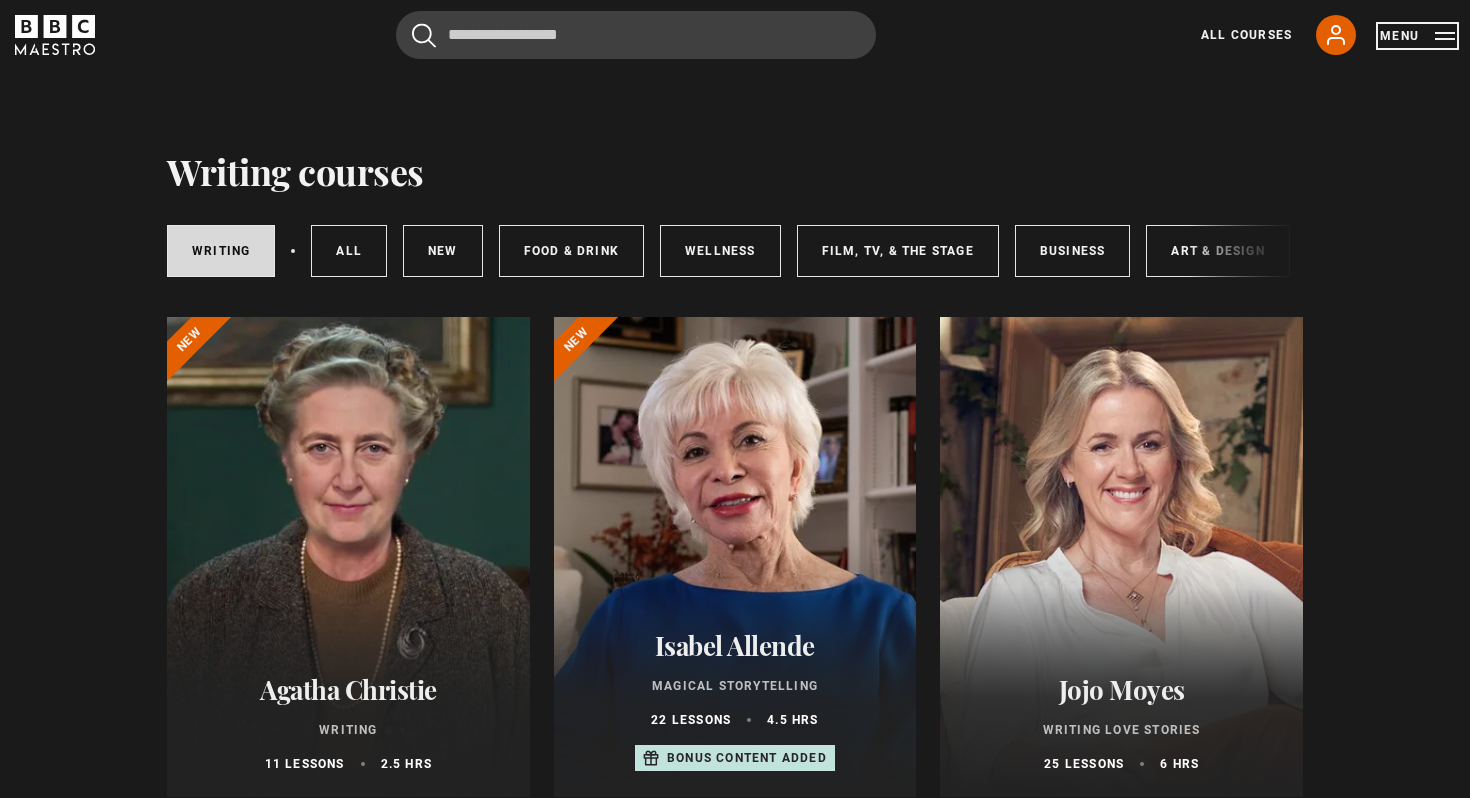 click on "Menu" at bounding box center [1417, 36] 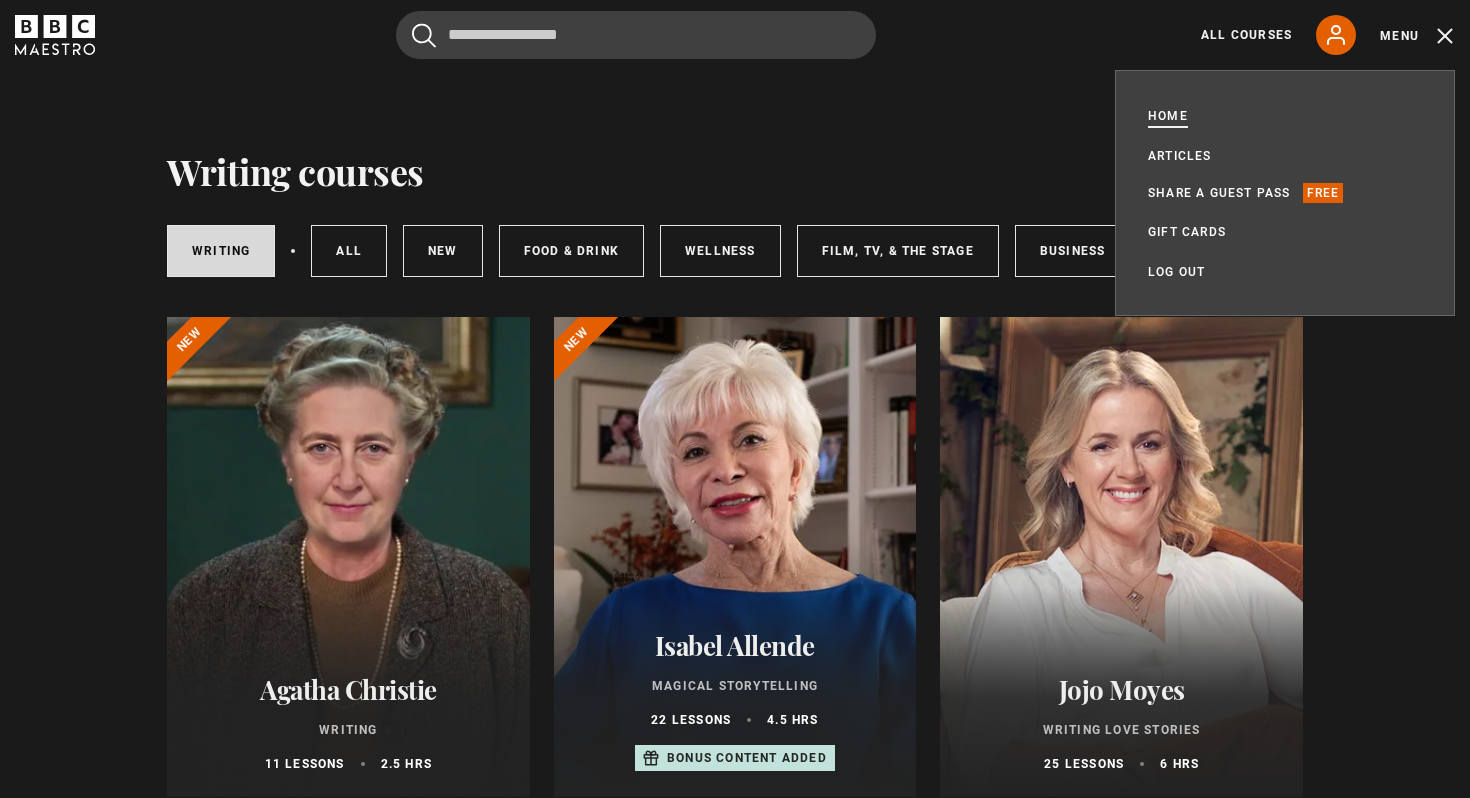 click on "Home" at bounding box center (1168, 116) 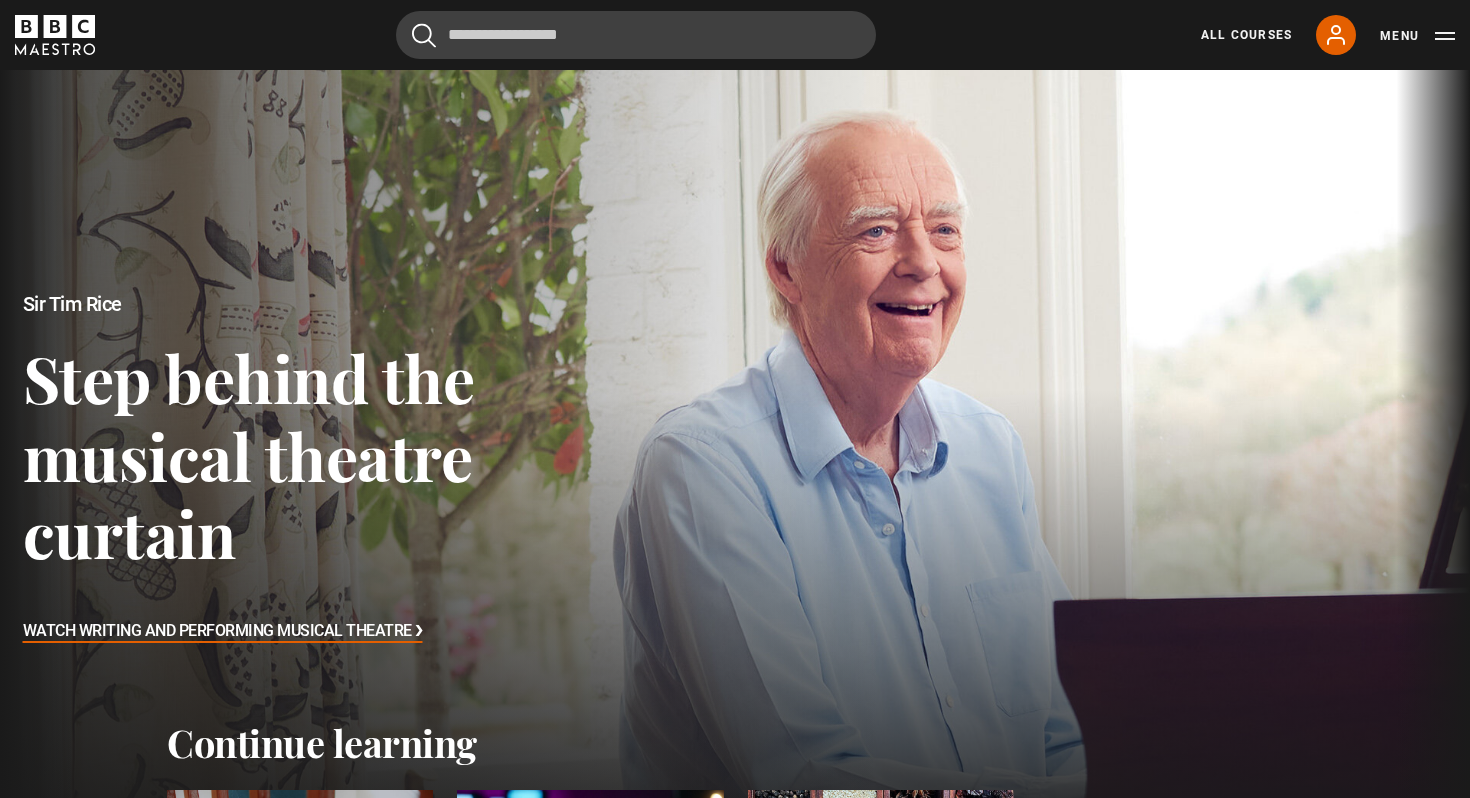 scroll, scrollTop: 0, scrollLeft: 0, axis: both 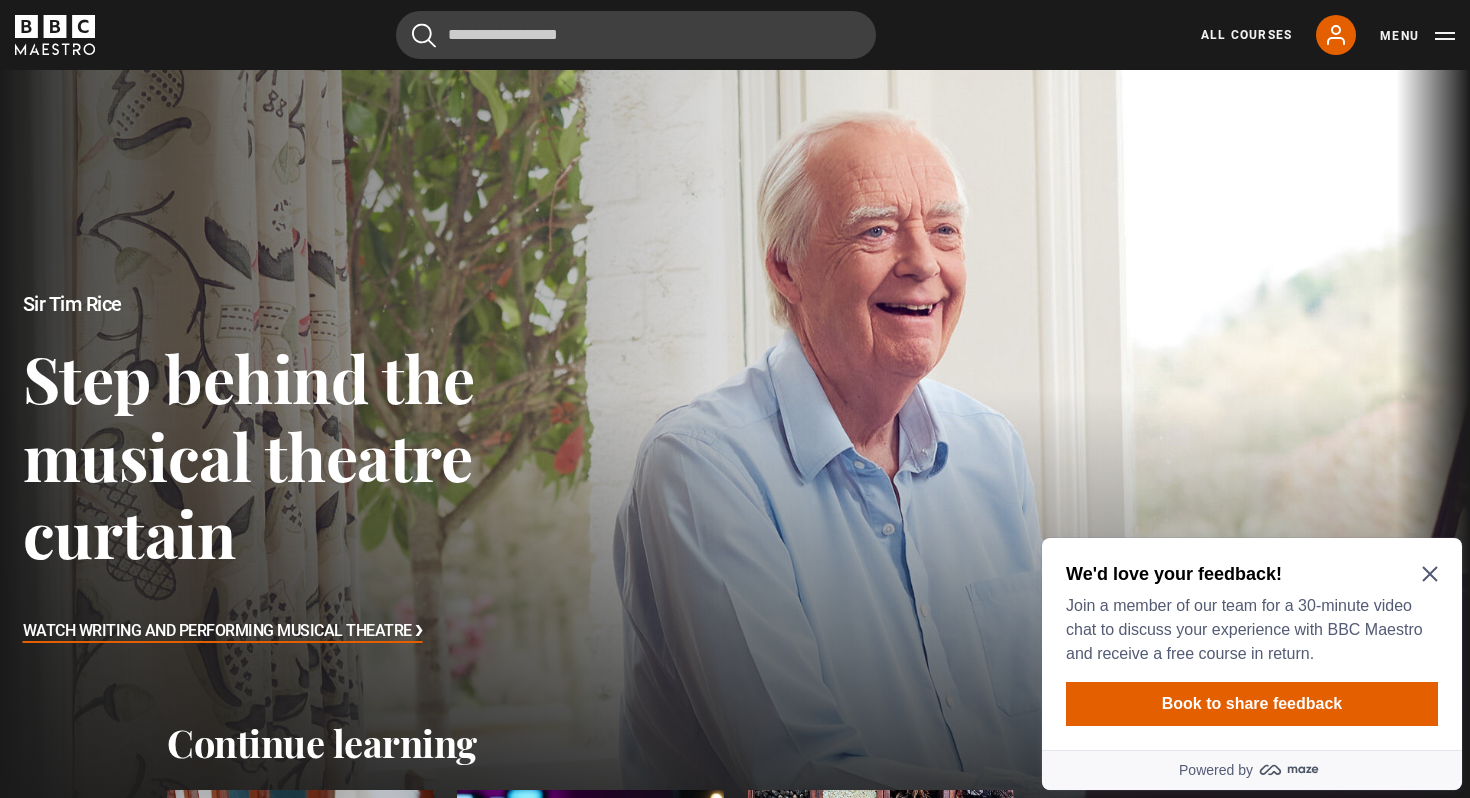 click 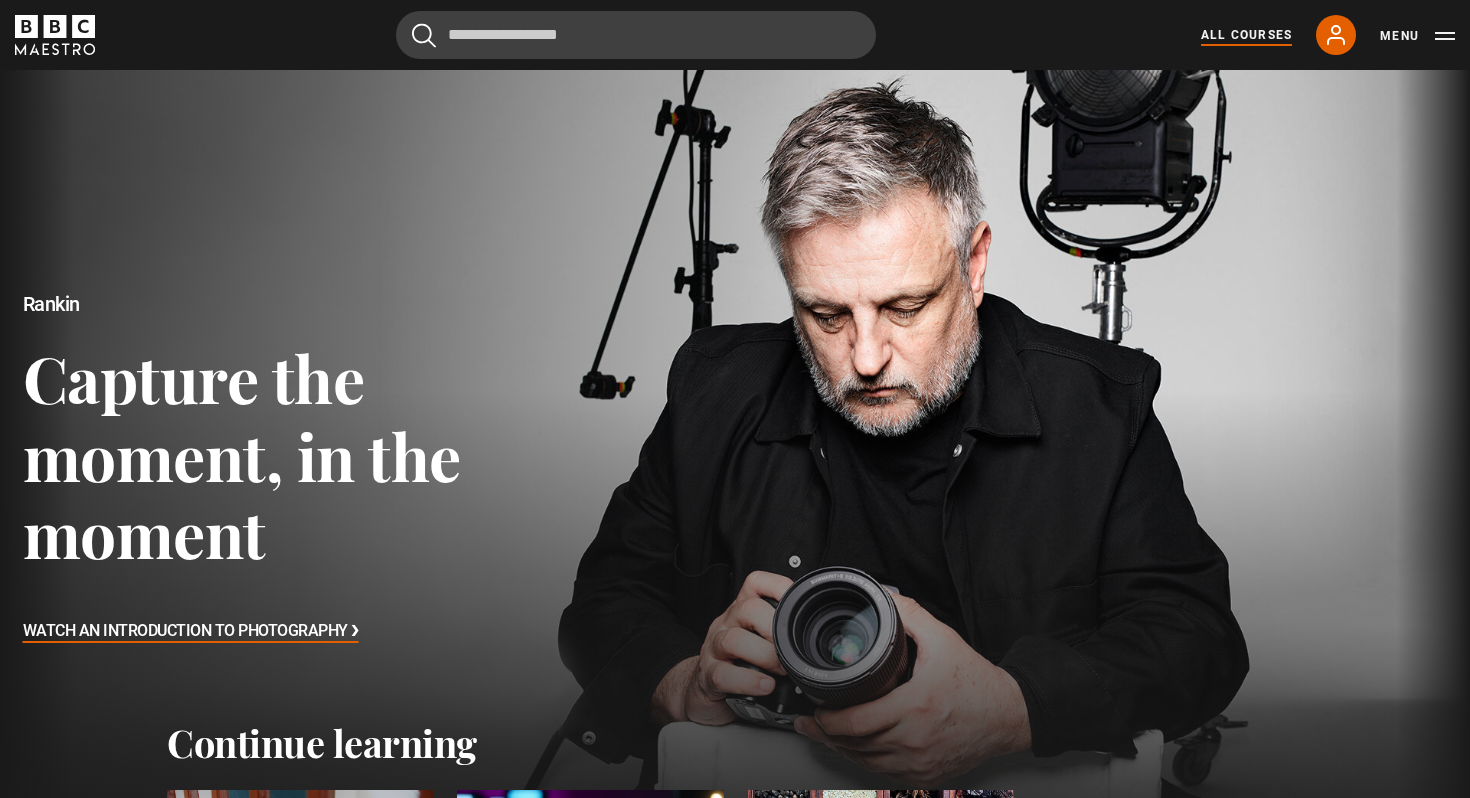 scroll, scrollTop: 0, scrollLeft: 0, axis: both 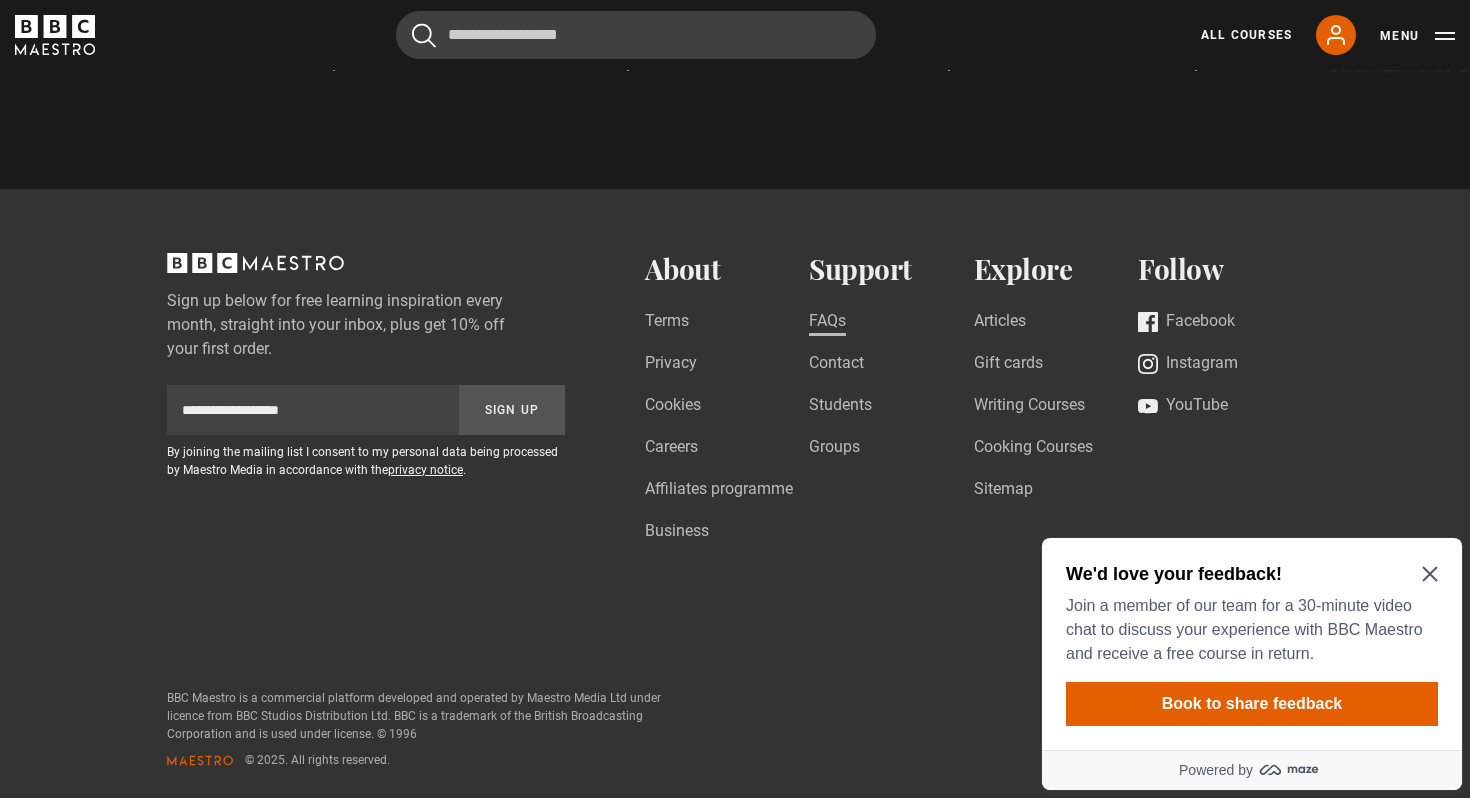 click on "FAQs" at bounding box center (827, 322) 